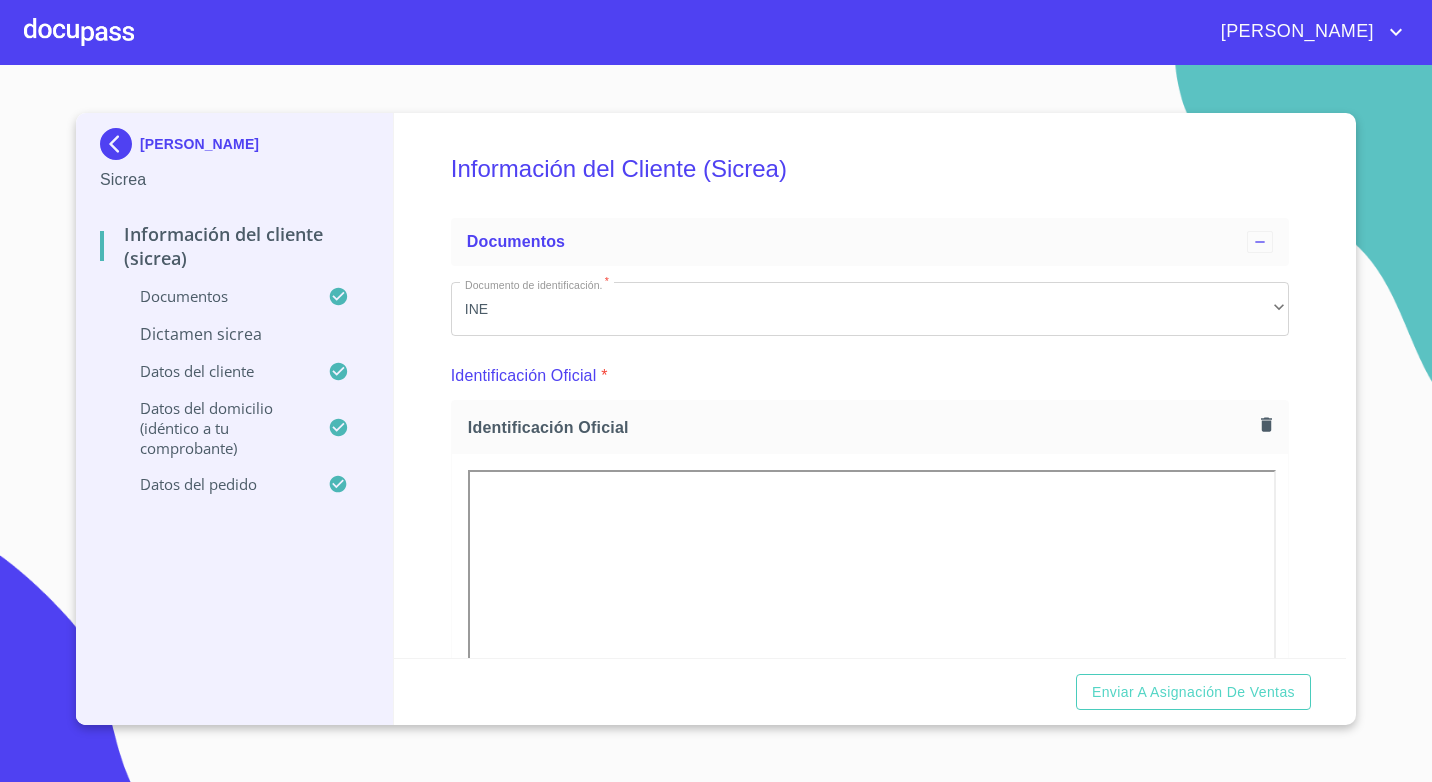 scroll, scrollTop: 0, scrollLeft: 0, axis: both 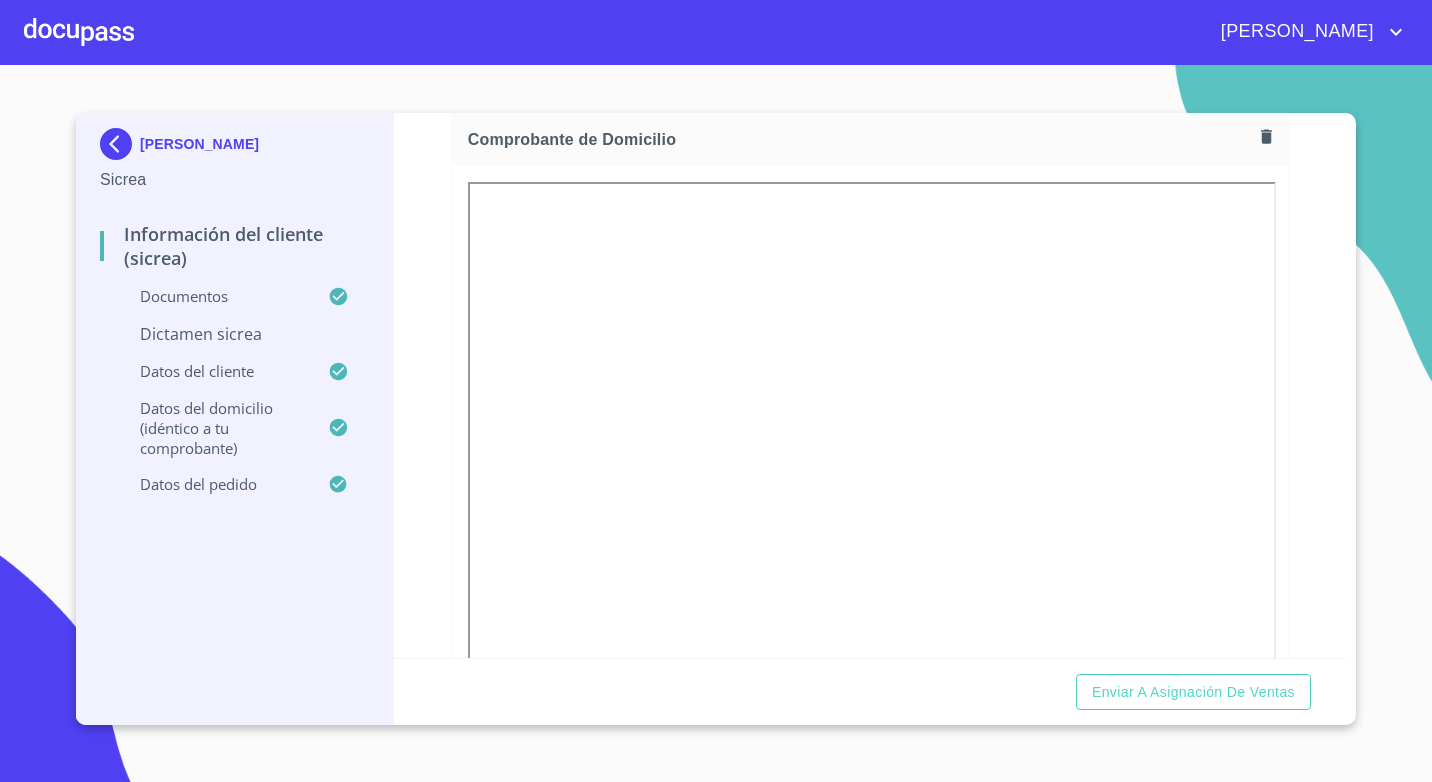 click at bounding box center (120, 144) 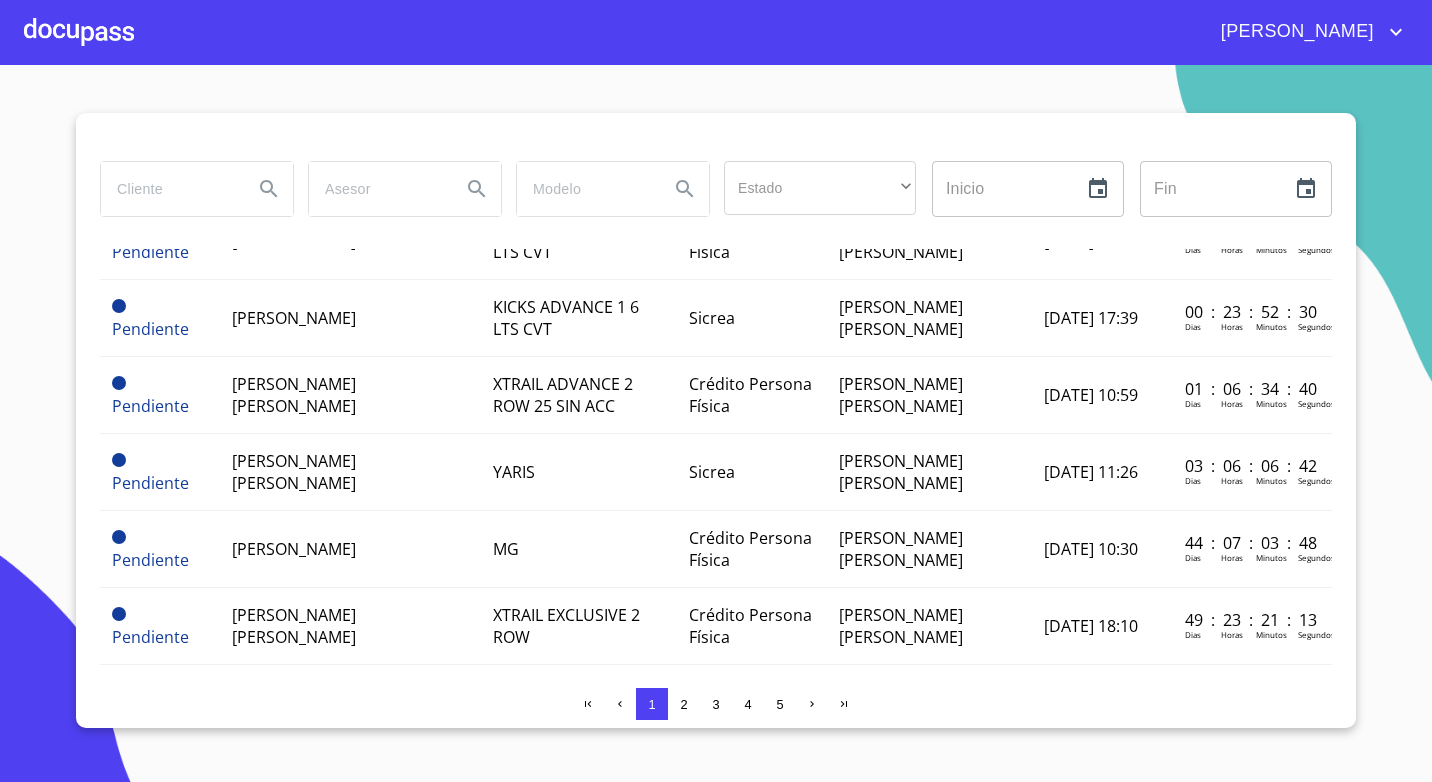 scroll, scrollTop: 0, scrollLeft: 0, axis: both 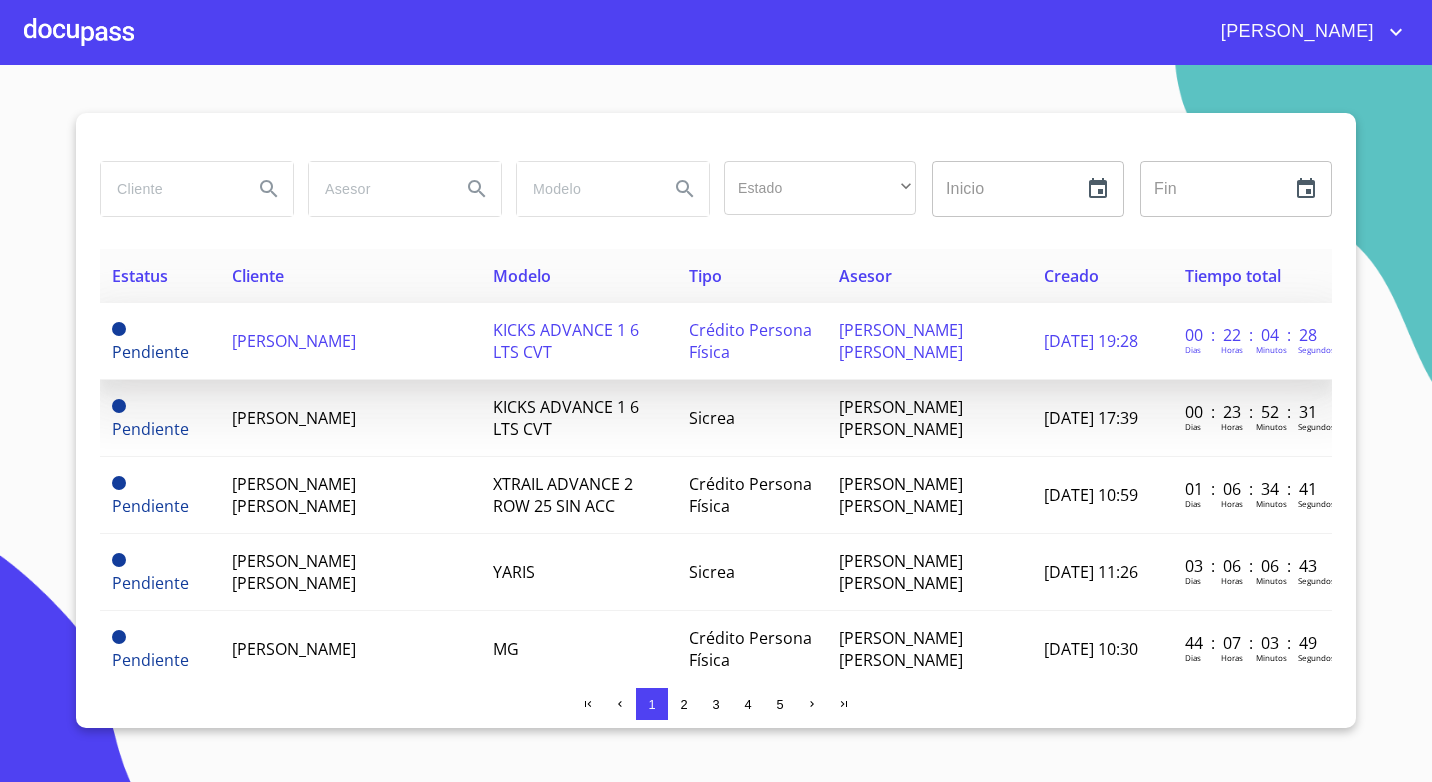 click on "[PERSON_NAME]" at bounding box center (350, 341) 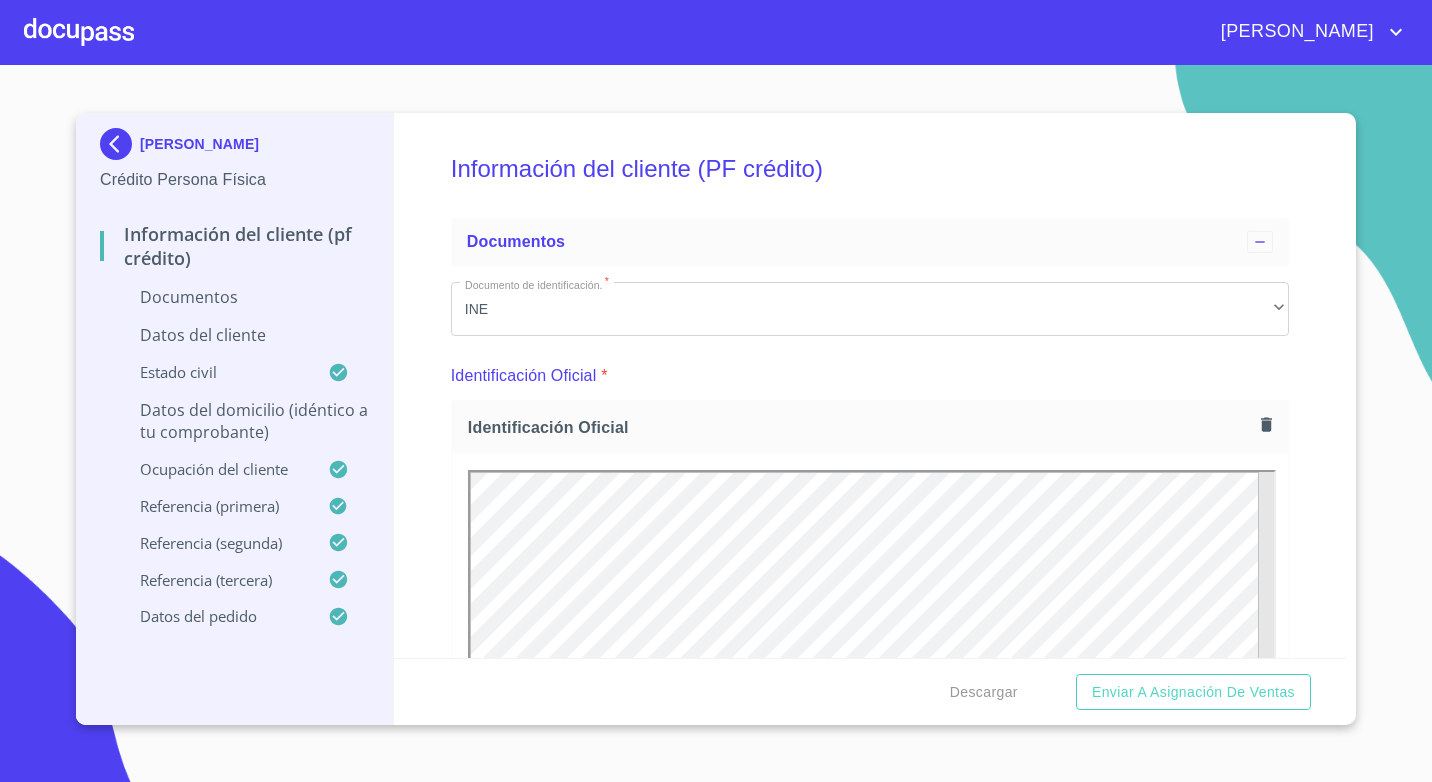 scroll, scrollTop: 0, scrollLeft: 0, axis: both 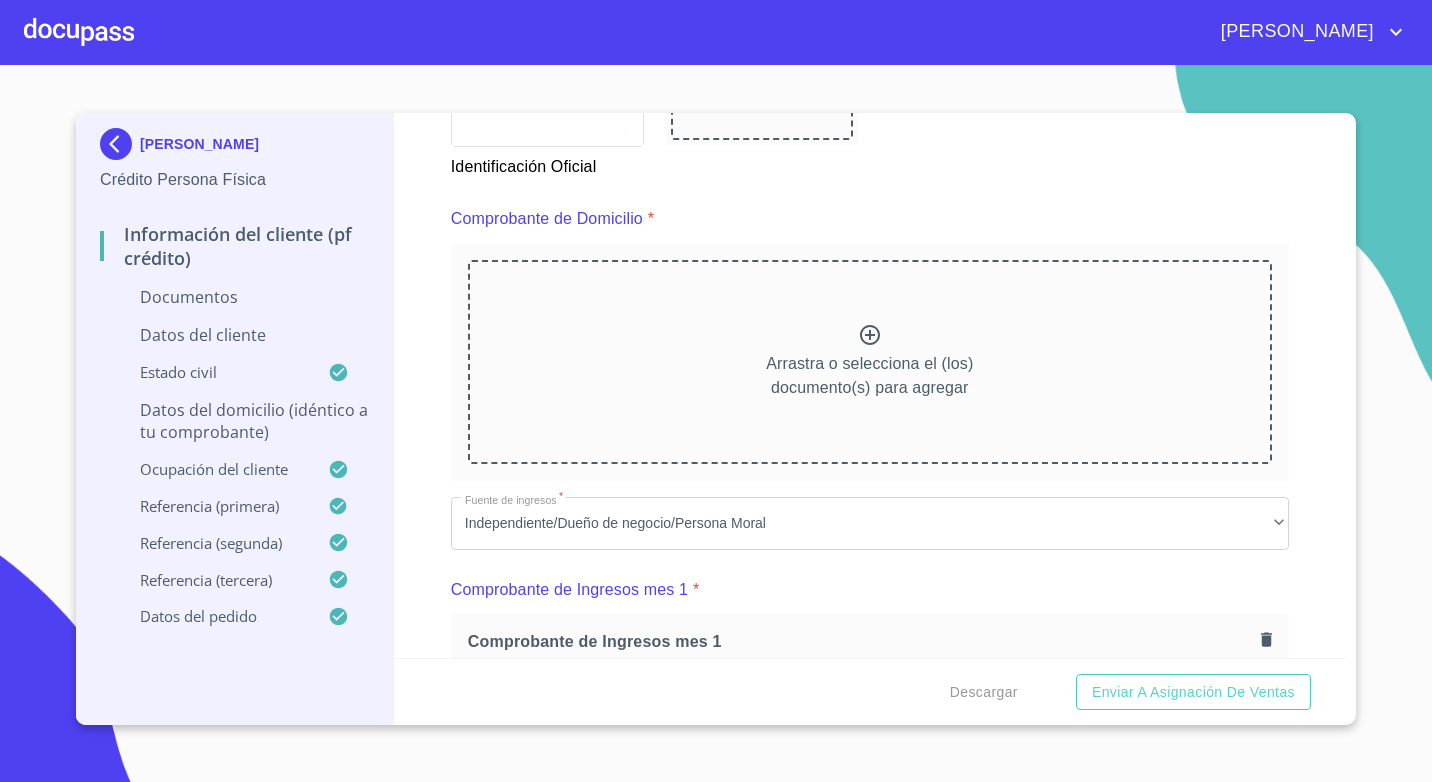 click 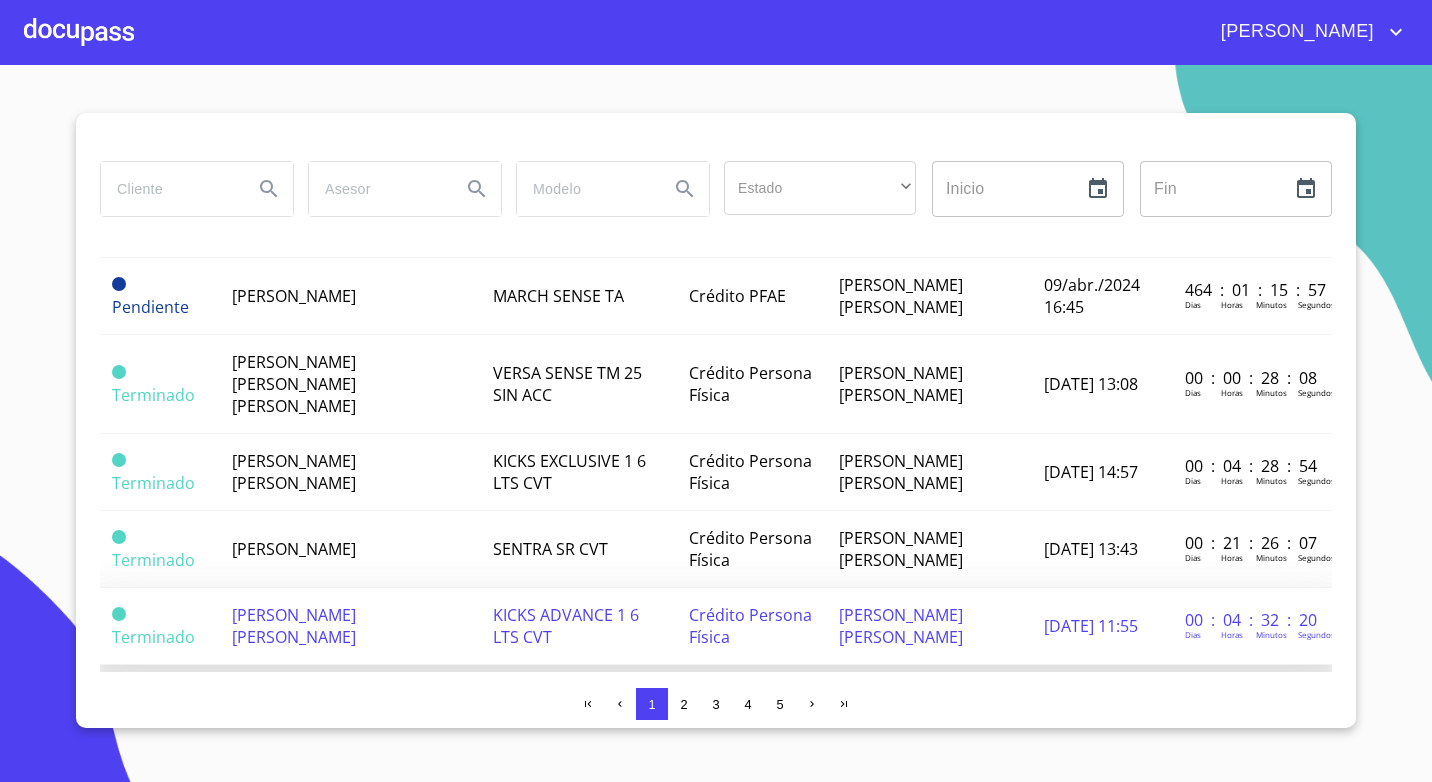 scroll, scrollTop: 1300, scrollLeft: 0, axis: vertical 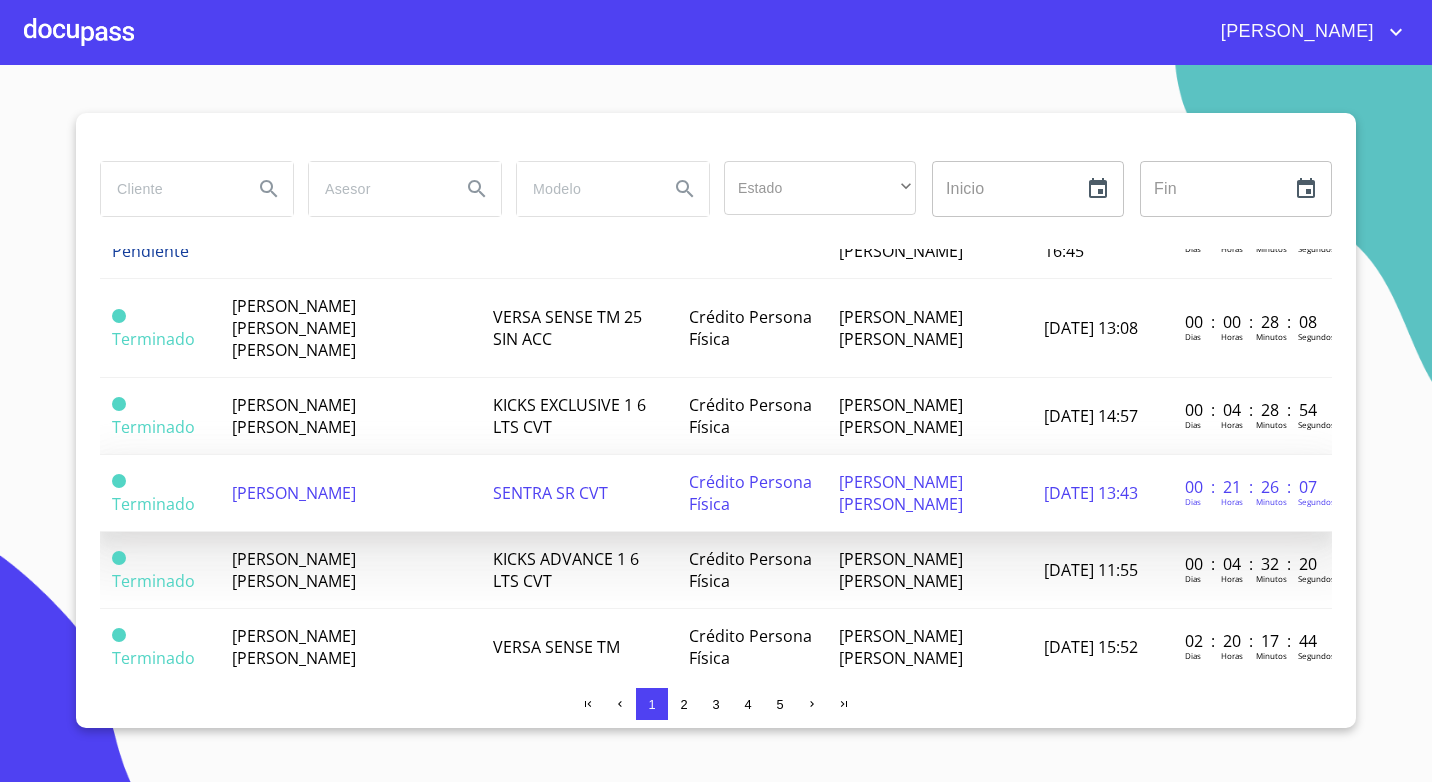 click on "[PERSON_NAME]" at bounding box center (350, 493) 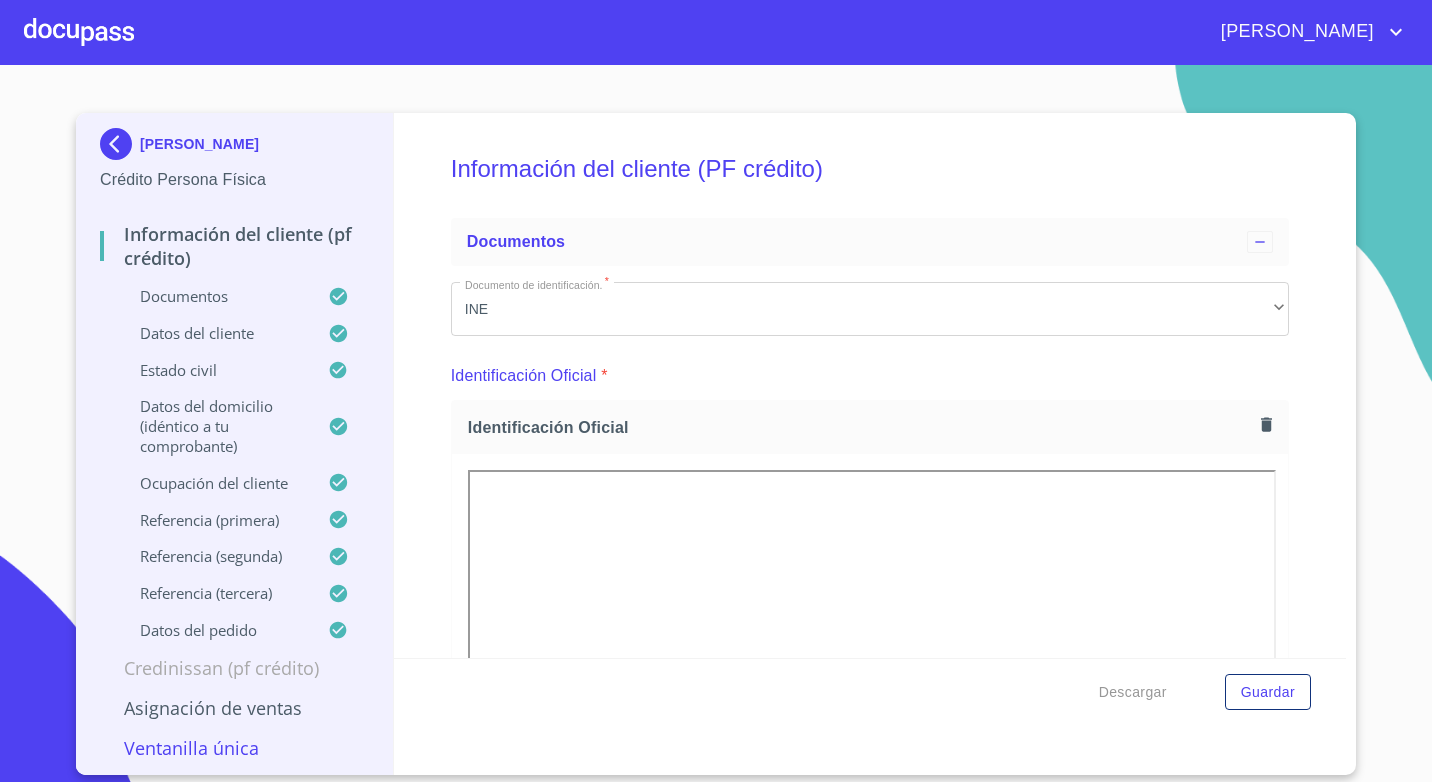 scroll, scrollTop: 0, scrollLeft: 0, axis: both 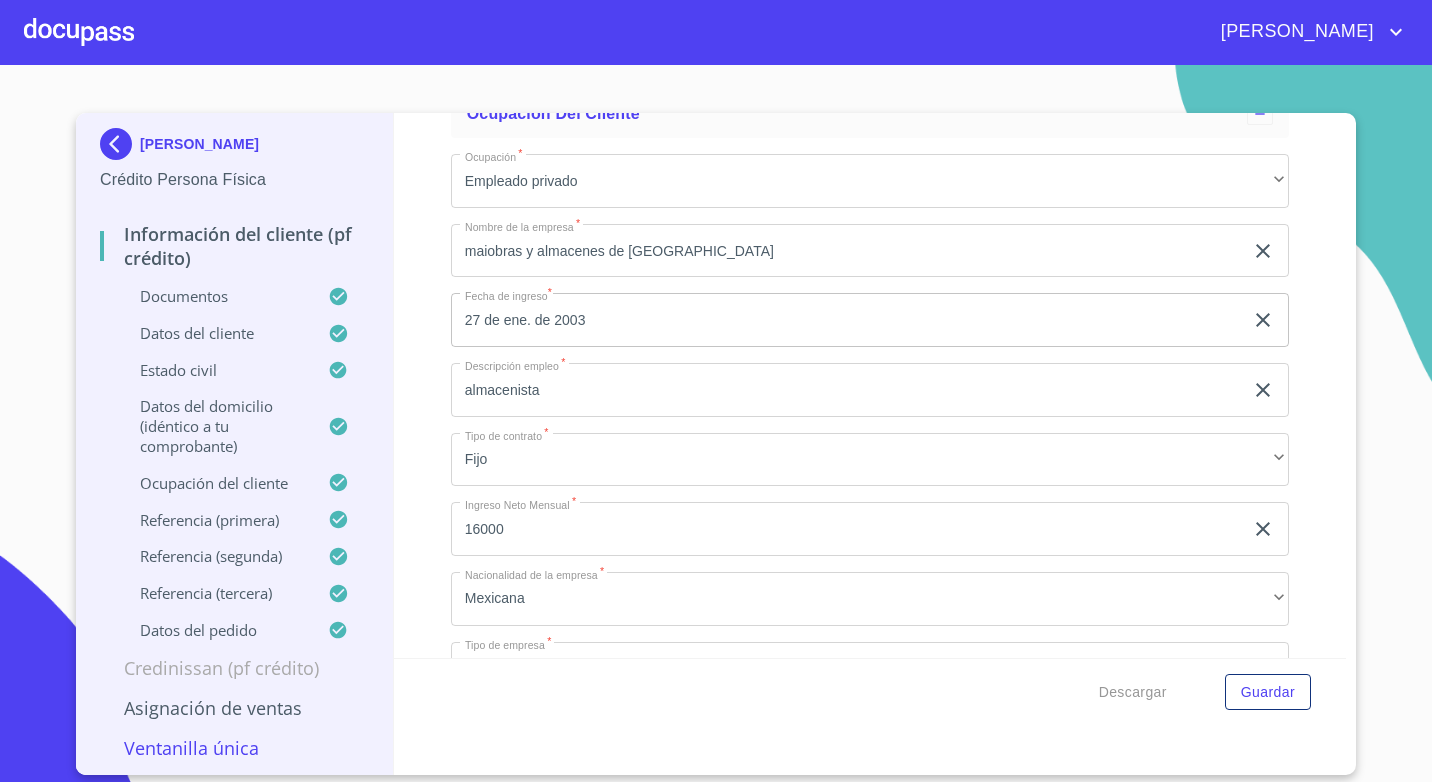 drag, startPoint x: 581, startPoint y: 301, endPoint x: 429, endPoint y: 309, distance: 152.21039 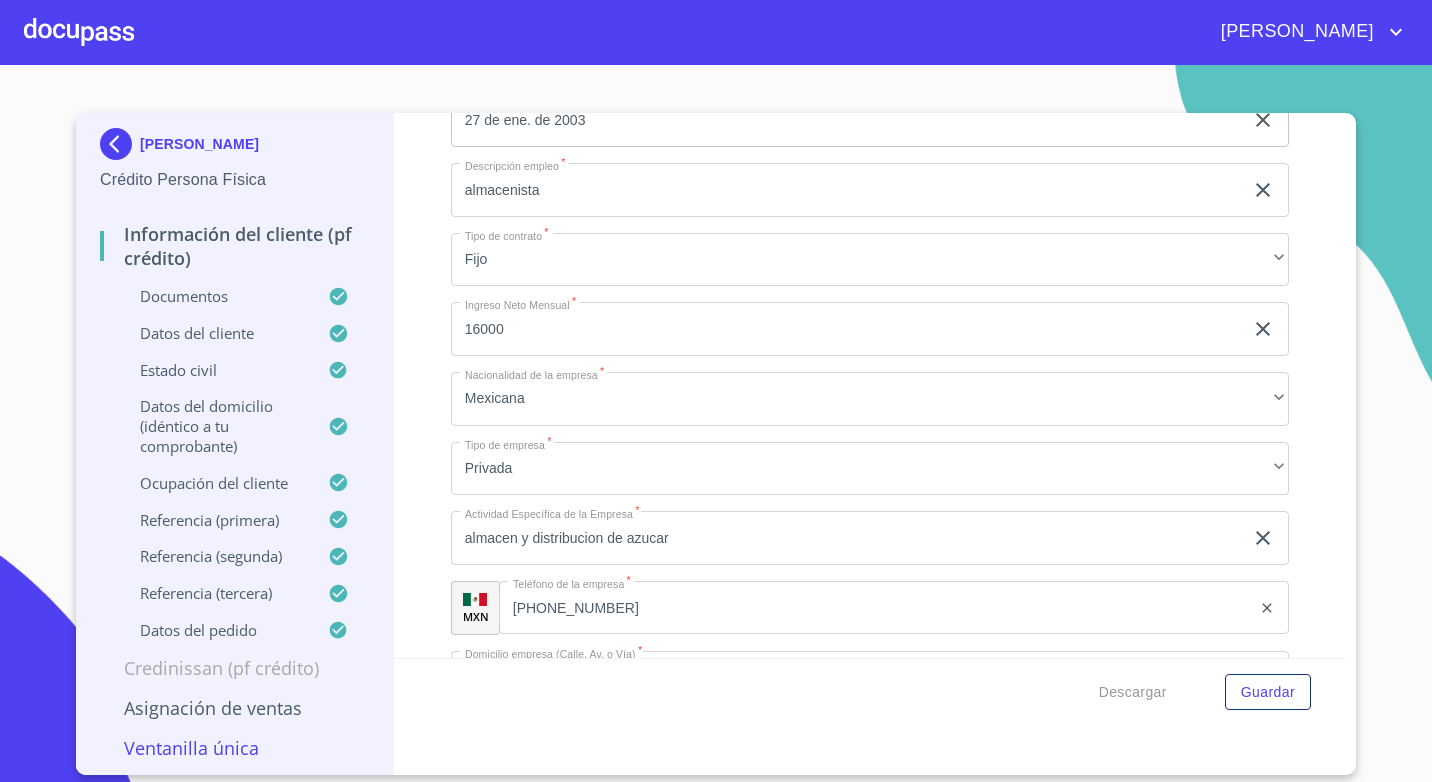 scroll, scrollTop: 9100, scrollLeft: 0, axis: vertical 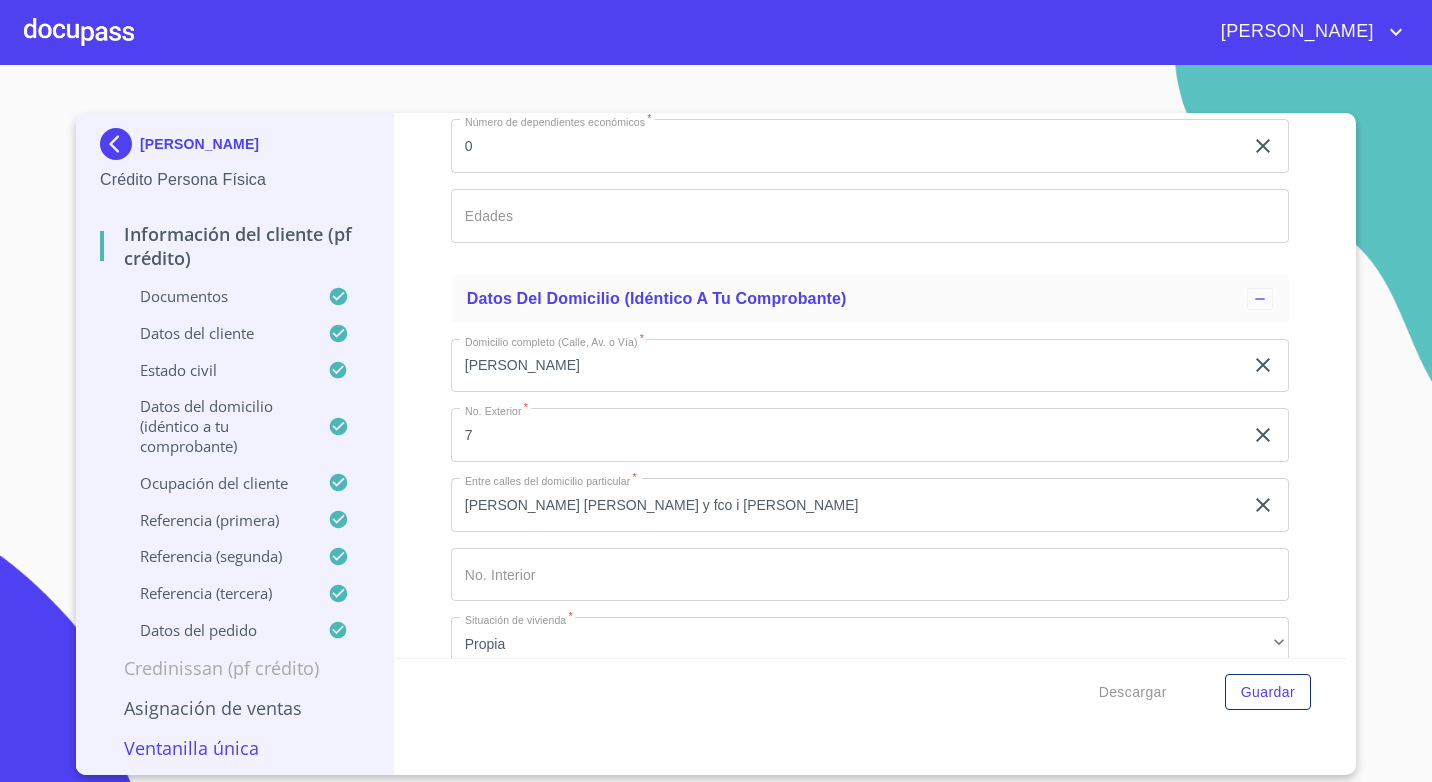 drag, startPoint x: 615, startPoint y: 616, endPoint x: 539, endPoint y: 613, distance: 76.05919 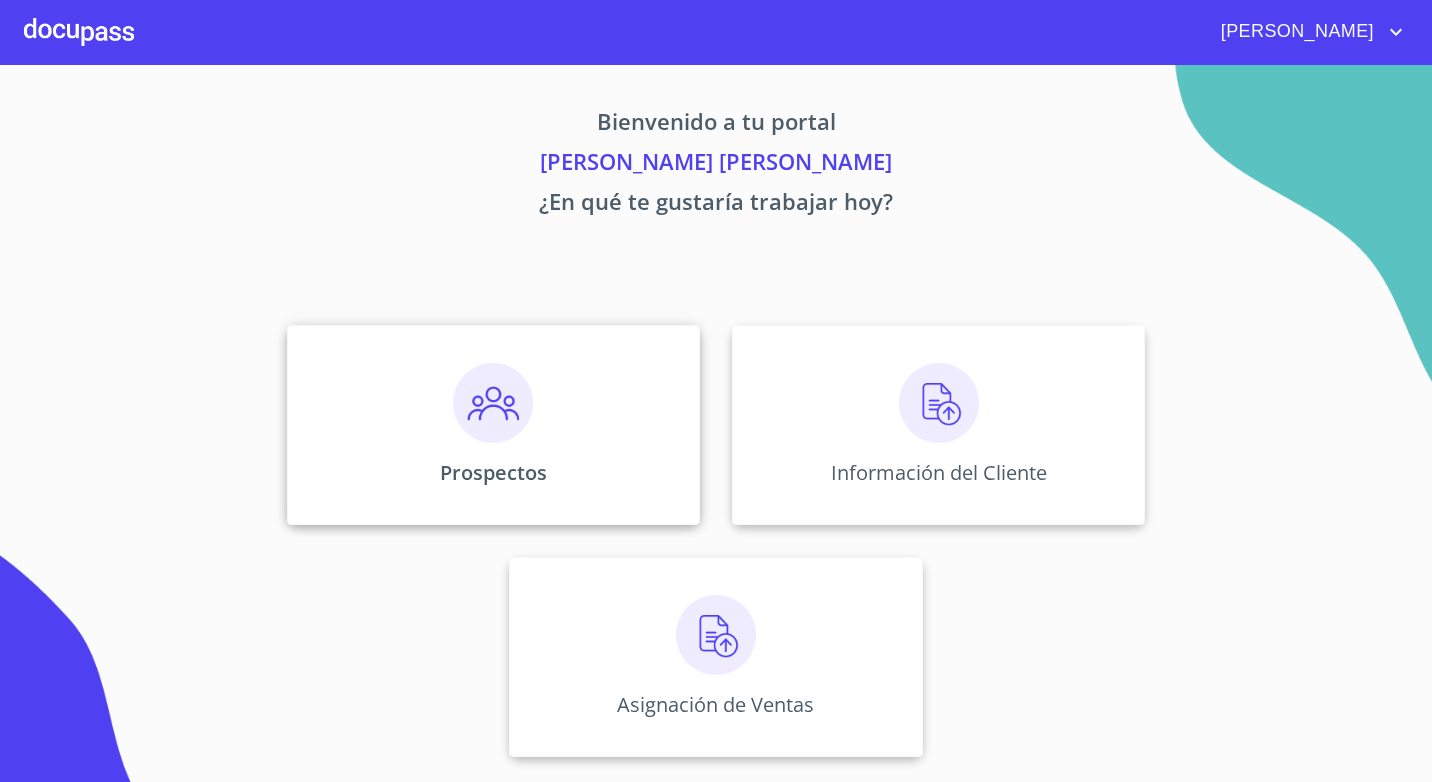 click on "Prospectos" at bounding box center [493, 472] 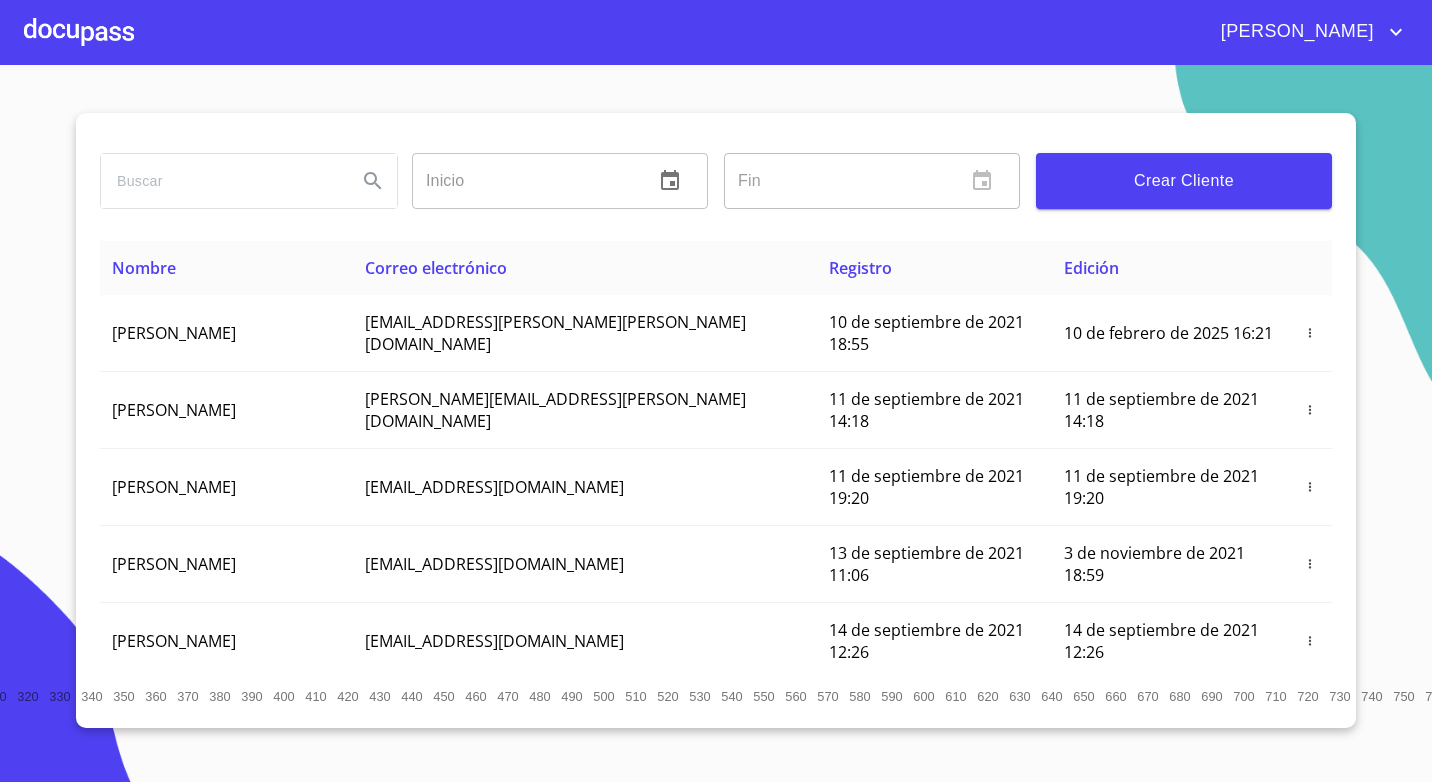 click at bounding box center [221, 181] 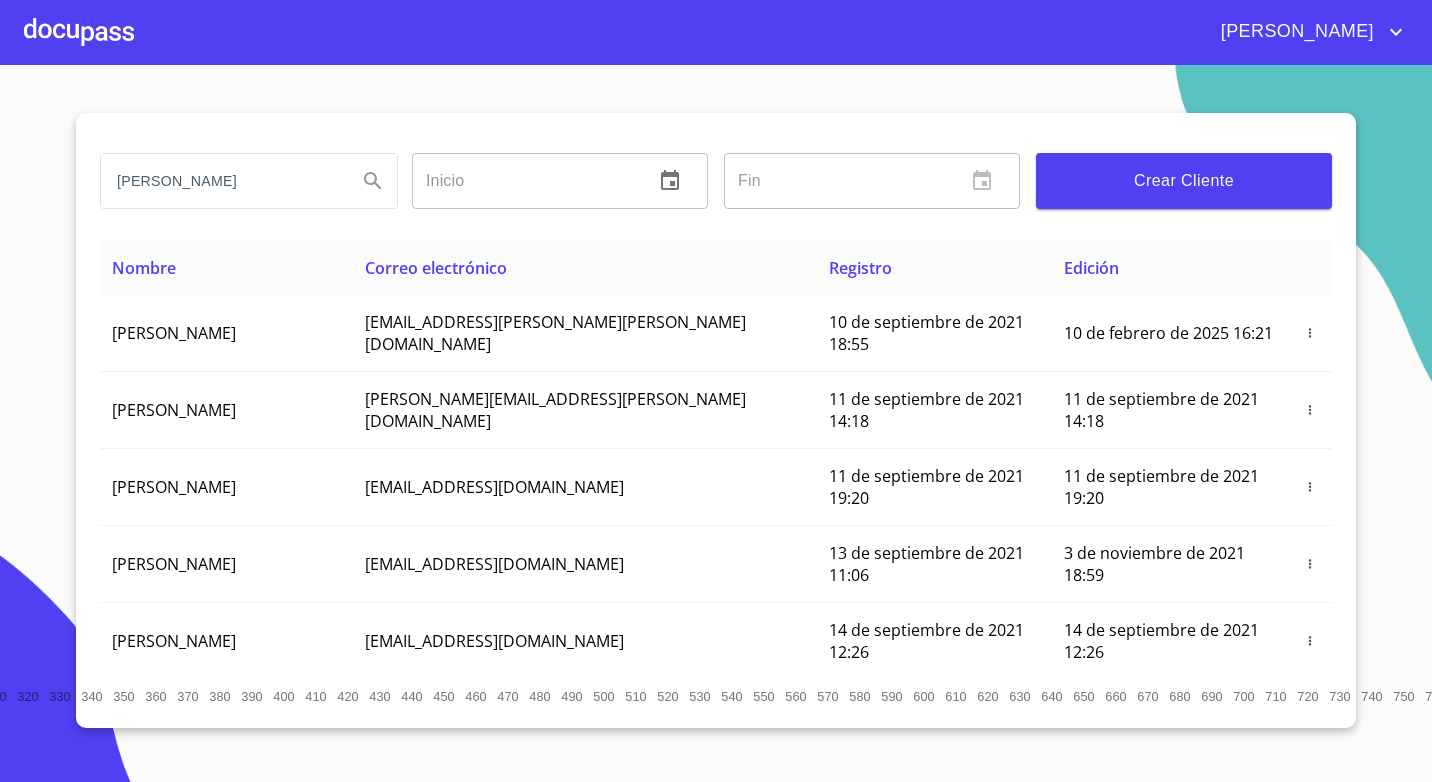 scroll, scrollTop: 0, scrollLeft: 6, axis: horizontal 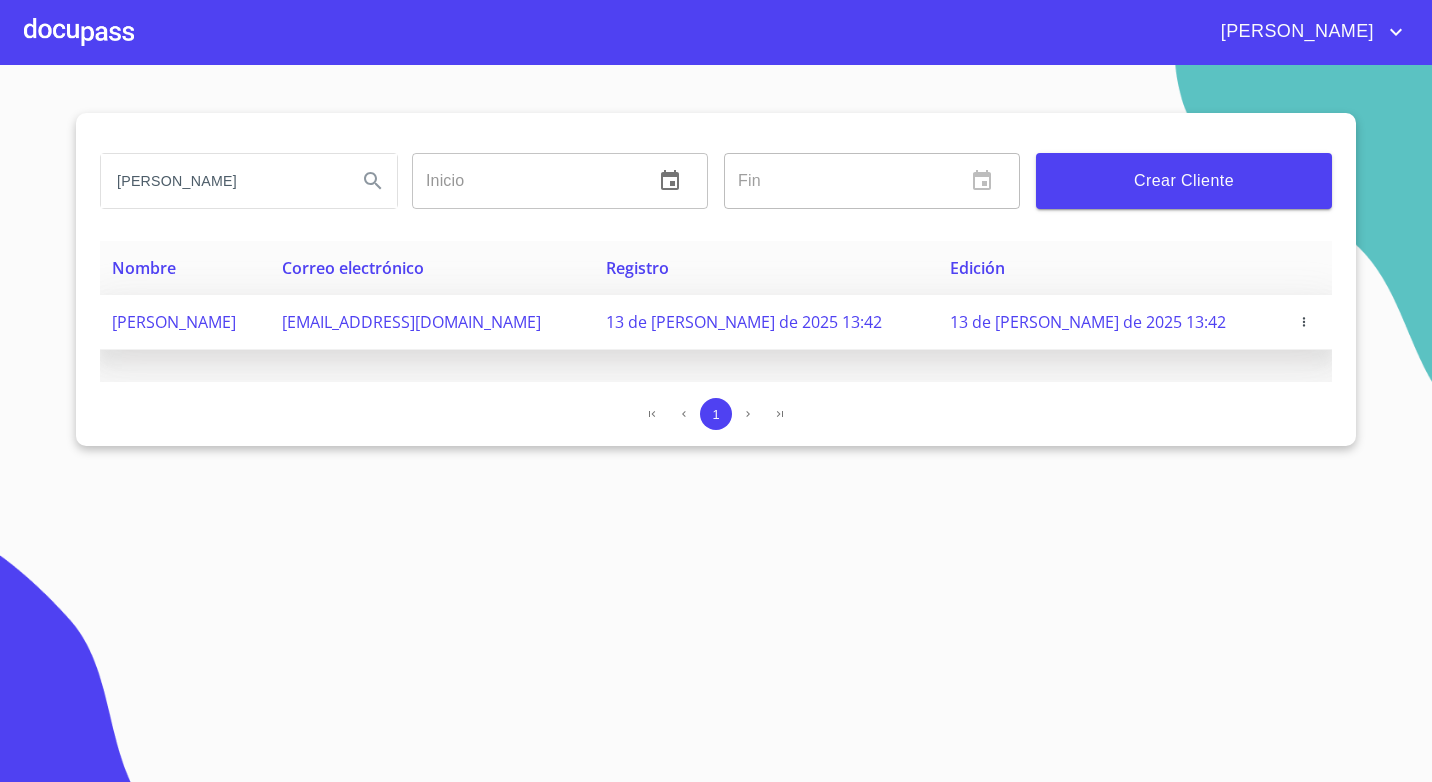 drag, startPoint x: 453, startPoint y: 317, endPoint x: 677, endPoint y: 333, distance: 224.5707 